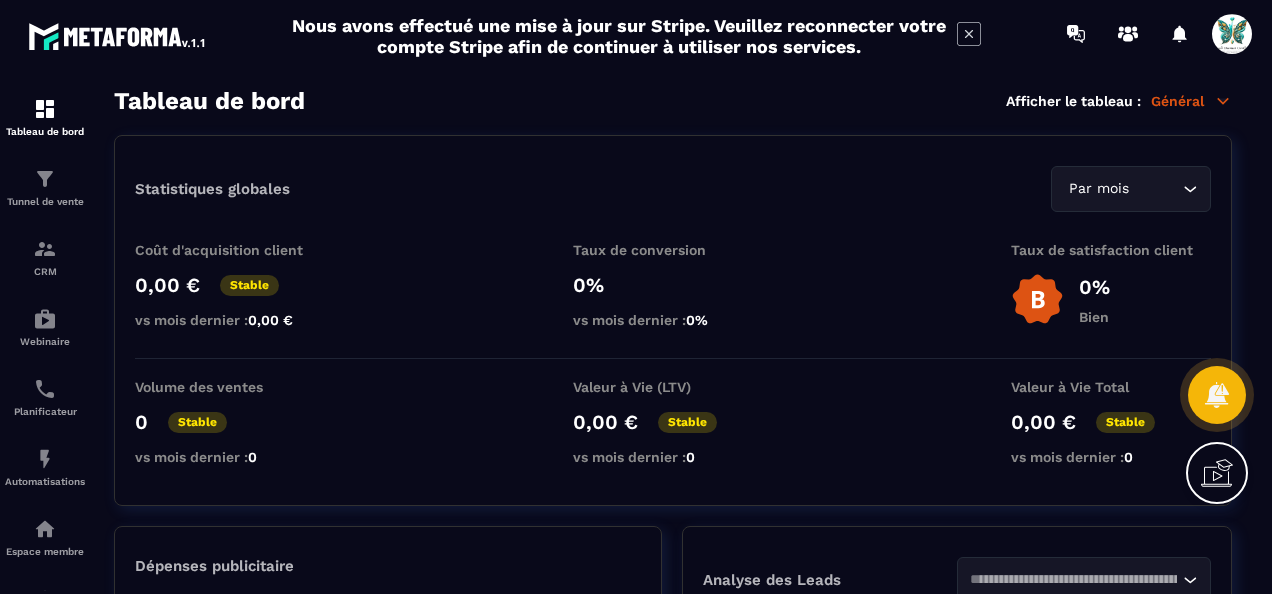 scroll, scrollTop: 0, scrollLeft: 0, axis: both 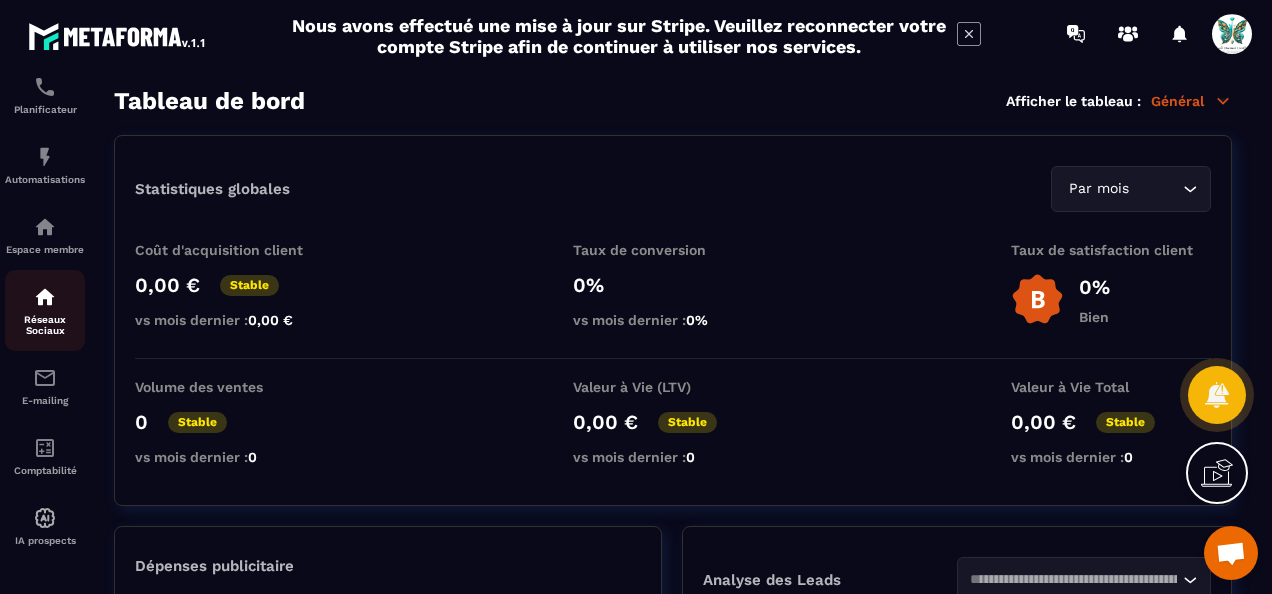 click on "Réseaux Sociaux" at bounding box center [45, 325] 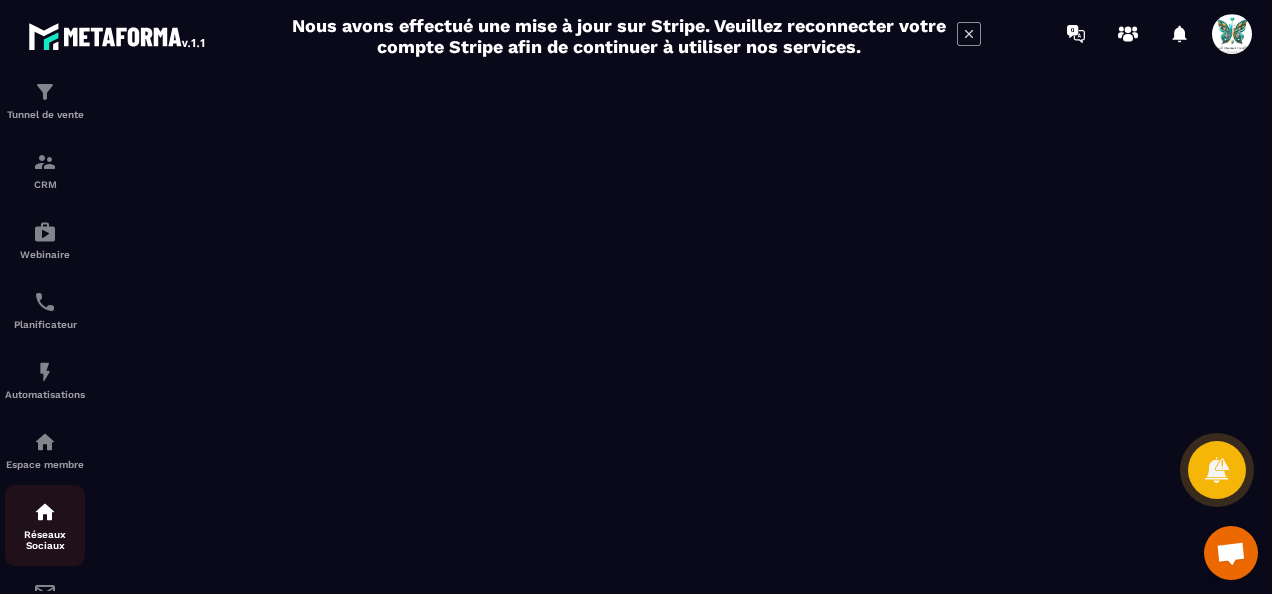 scroll, scrollTop: 300, scrollLeft: 0, axis: vertical 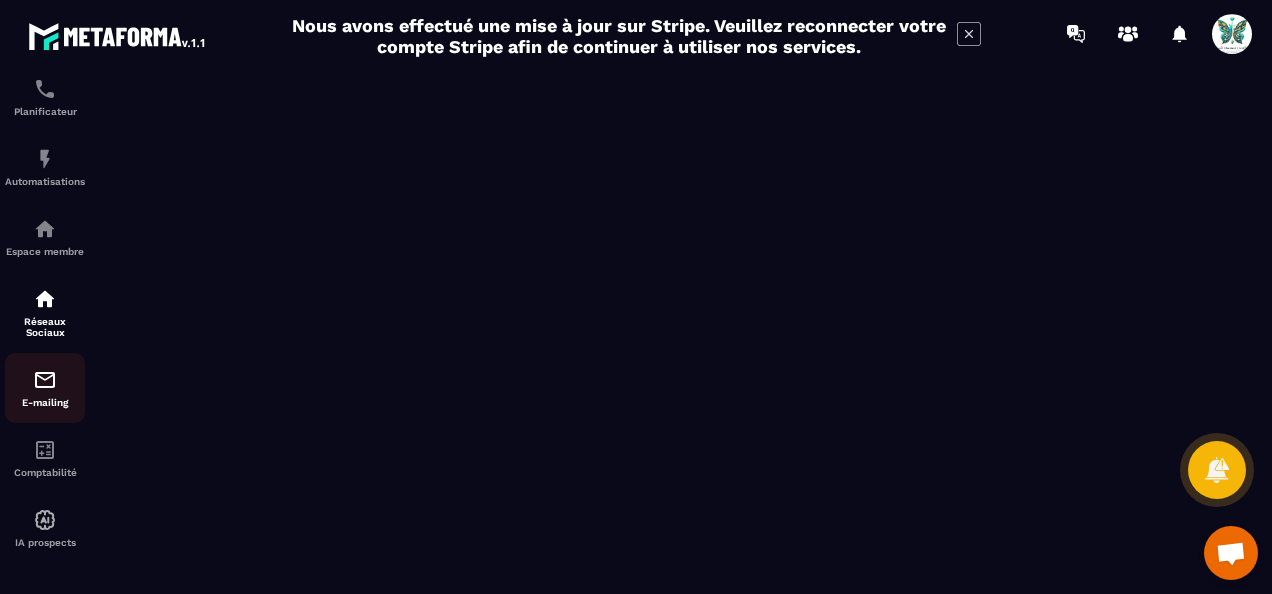 click at bounding box center (45, 380) 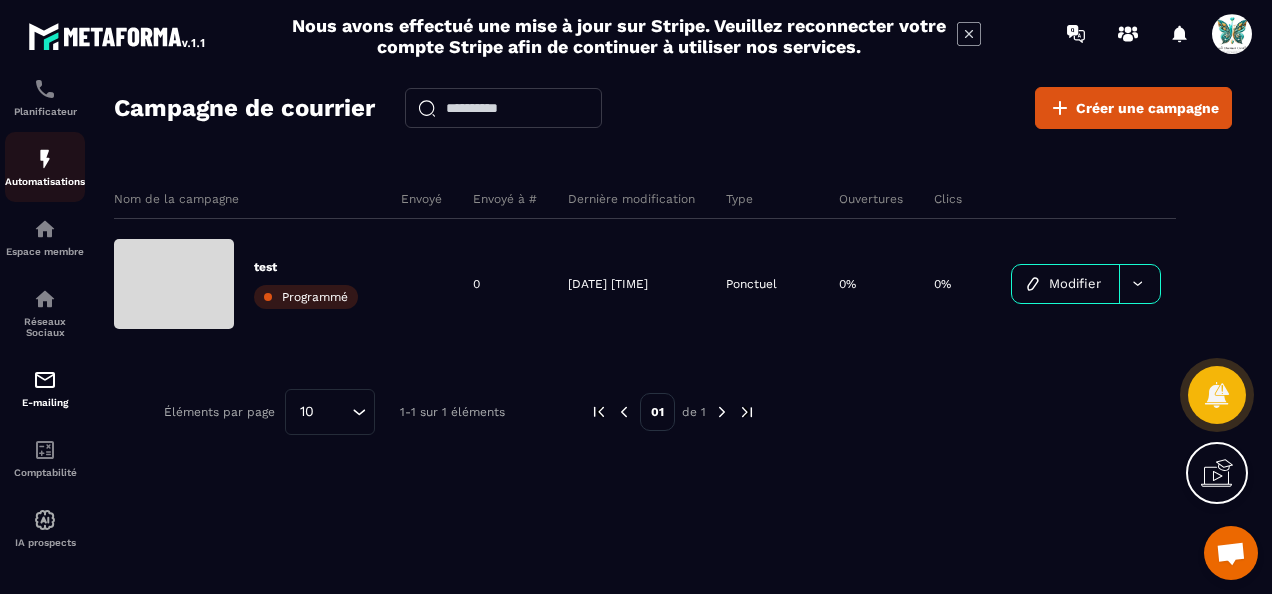 scroll, scrollTop: 314, scrollLeft: 0, axis: vertical 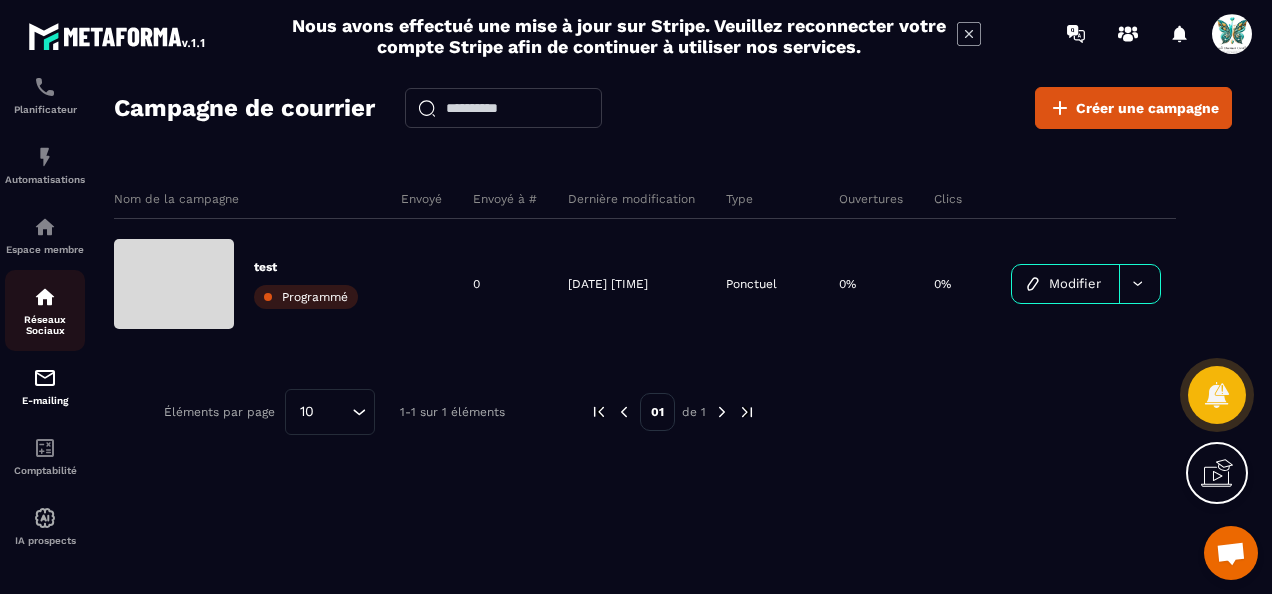 click on "Réseaux Sociaux" at bounding box center (45, 325) 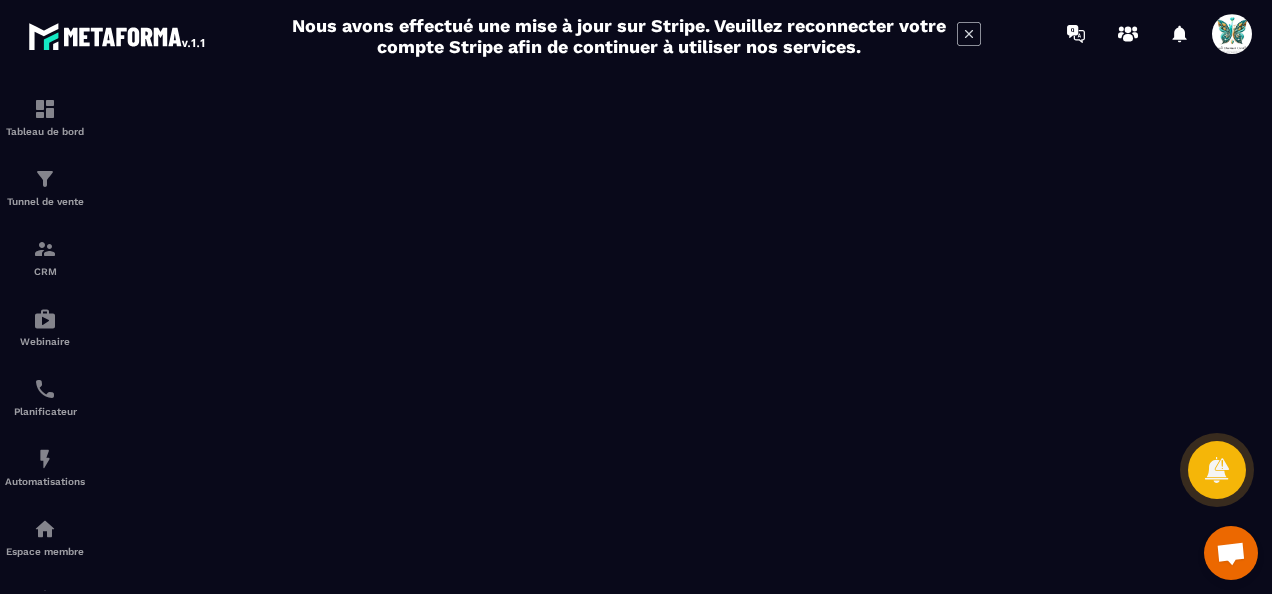 click on "Nous avons effectué une mise à jour sur Stripe. Veuillez reconnecter votre compte Stripe afin de continuer à utiliser nos services." at bounding box center (619, 36) 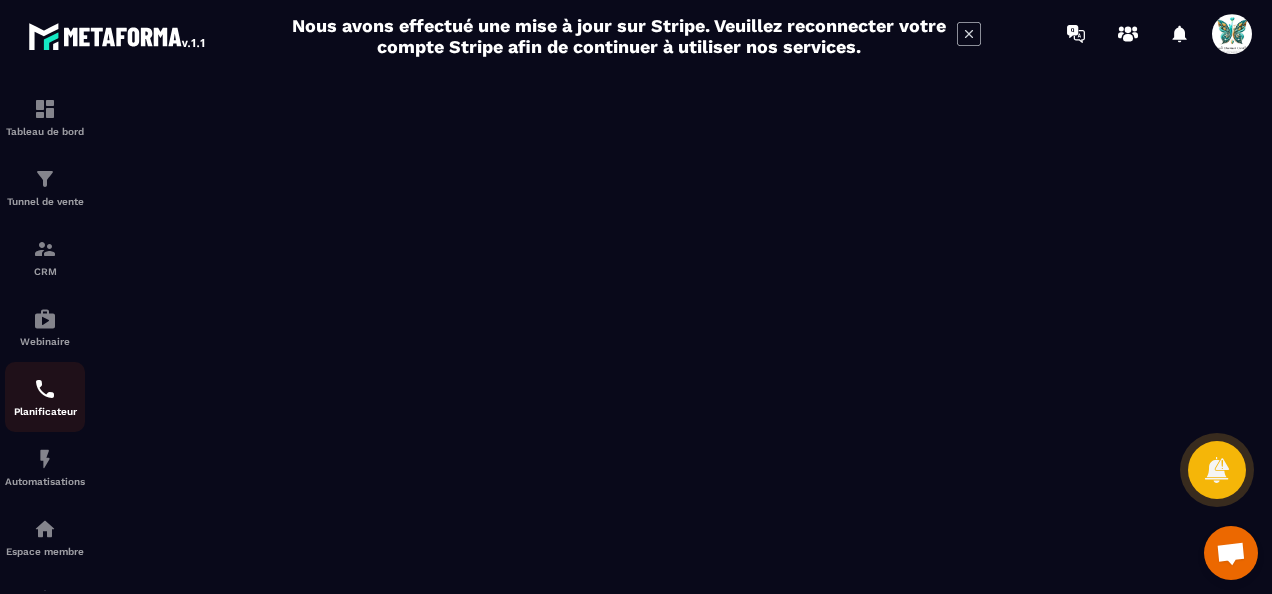 click at bounding box center [45, 389] 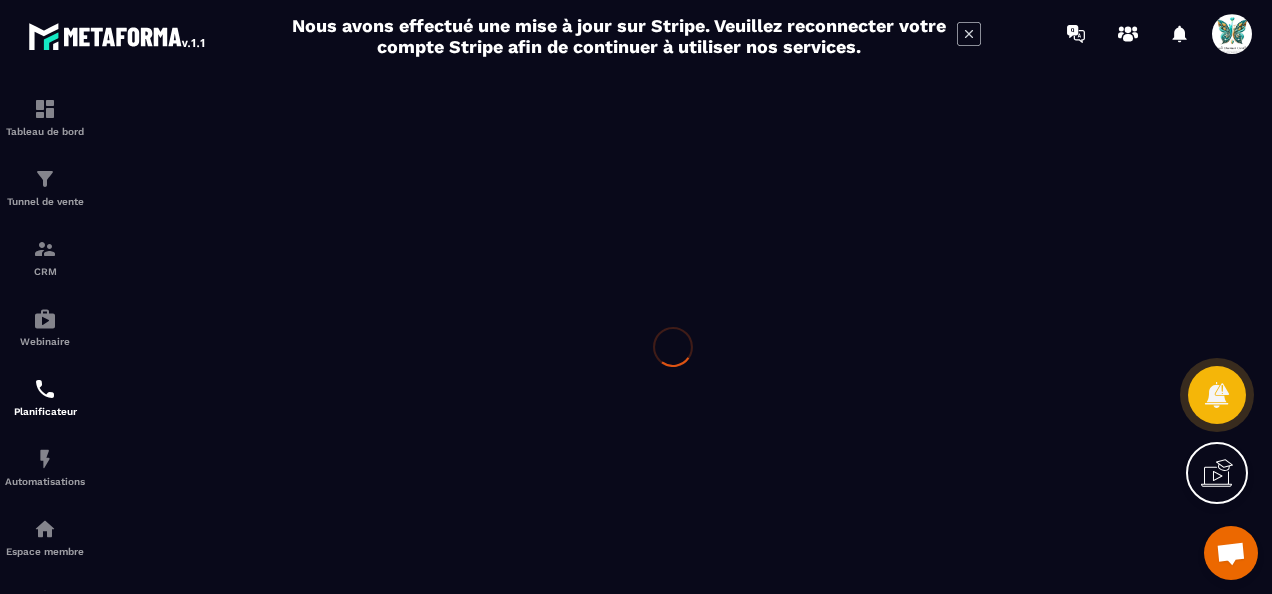 scroll, scrollTop: 0, scrollLeft: 0, axis: both 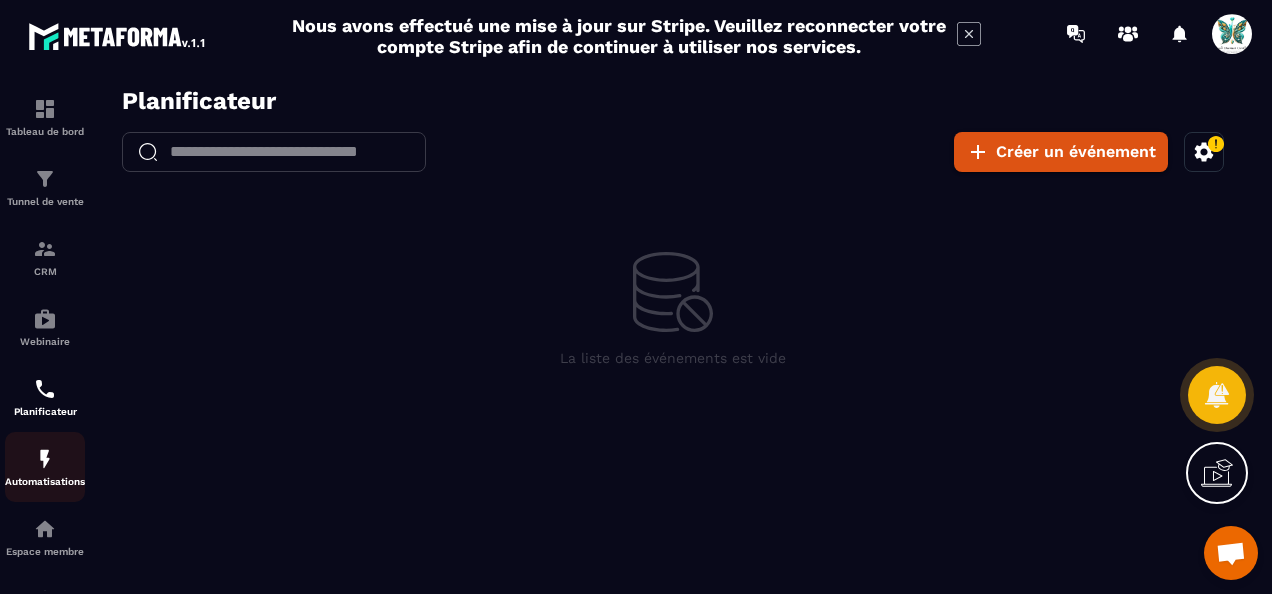 click on "Automatisations" at bounding box center [45, 481] 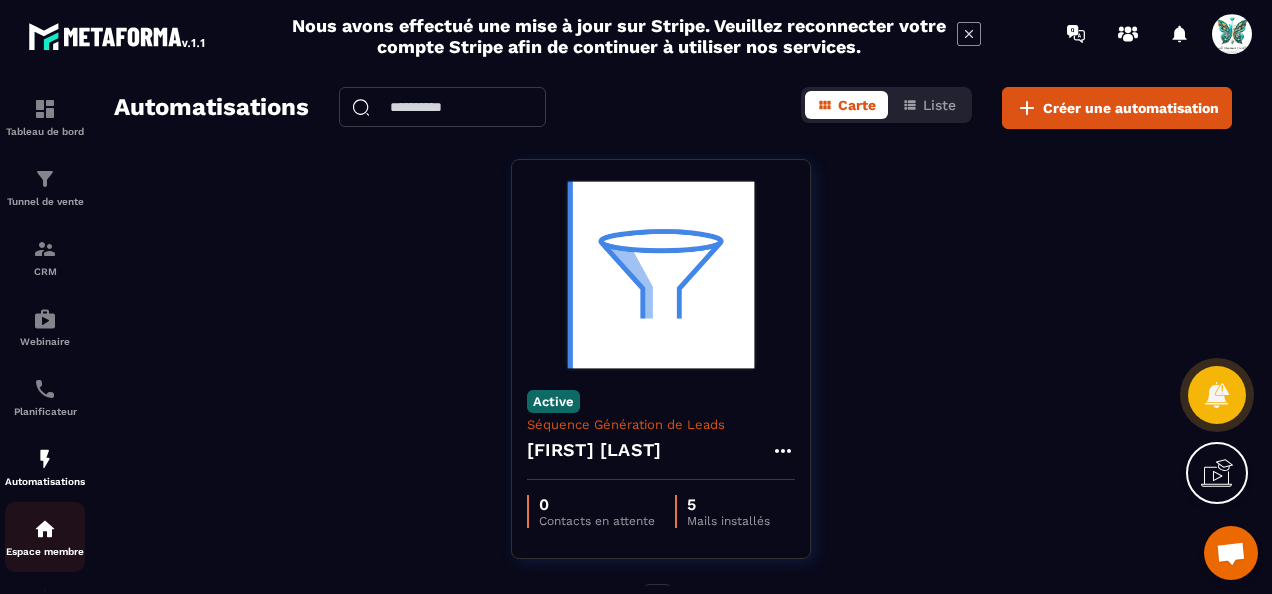 click at bounding box center [45, 529] 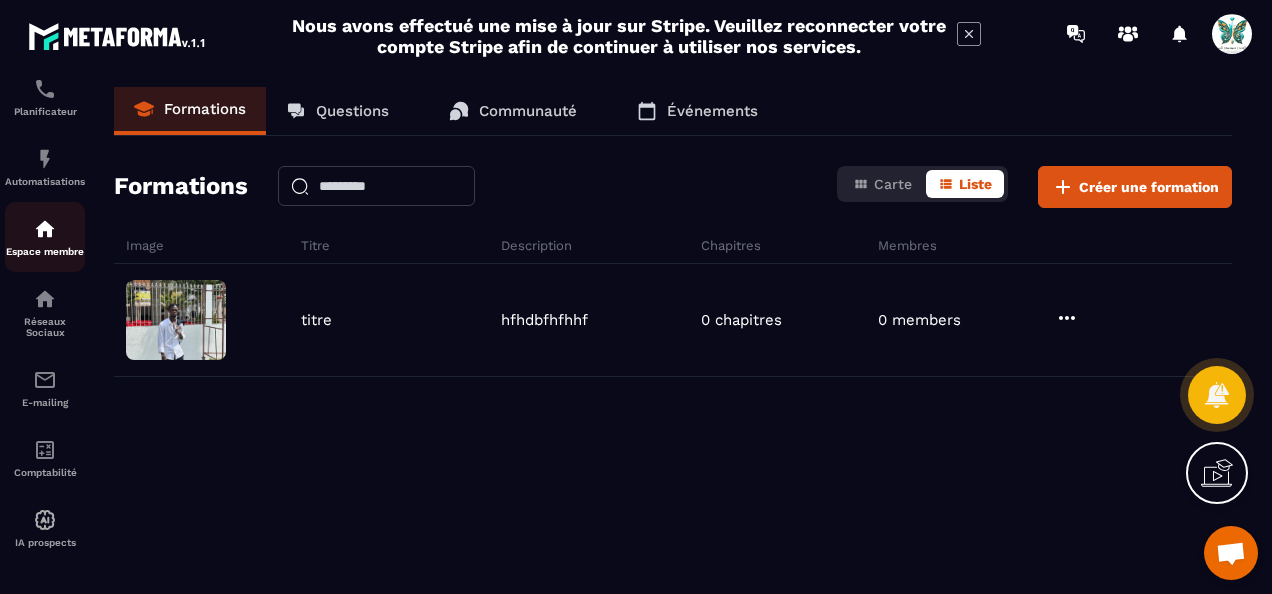 scroll, scrollTop: 314, scrollLeft: 0, axis: vertical 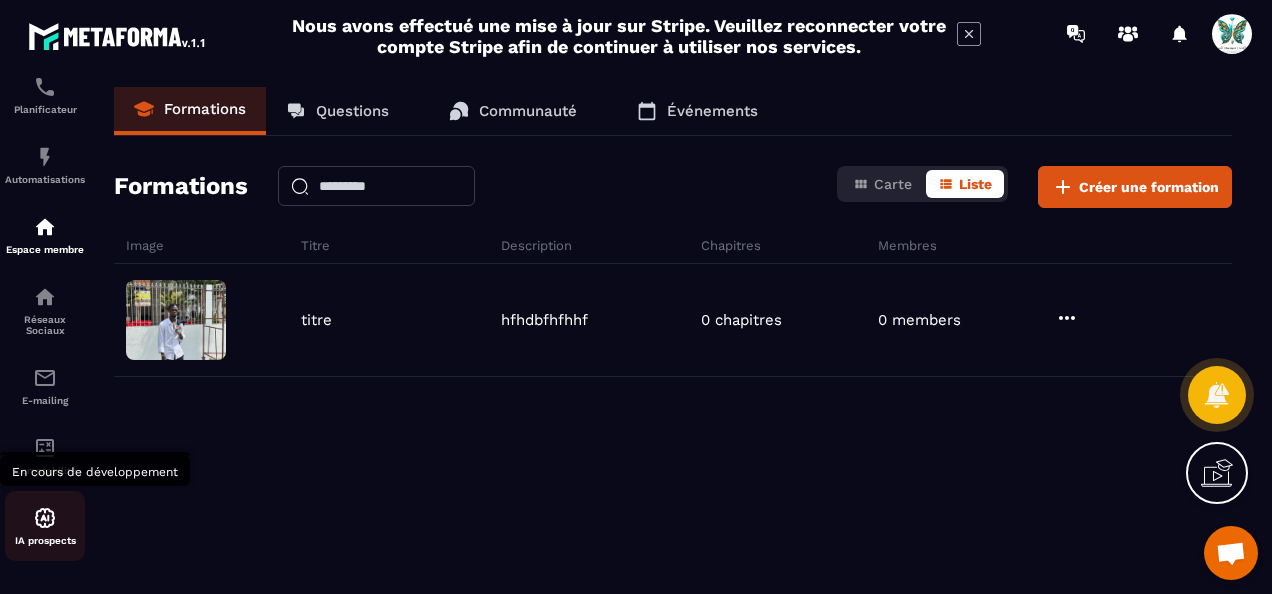 click on "IA prospects" at bounding box center (45, 526) 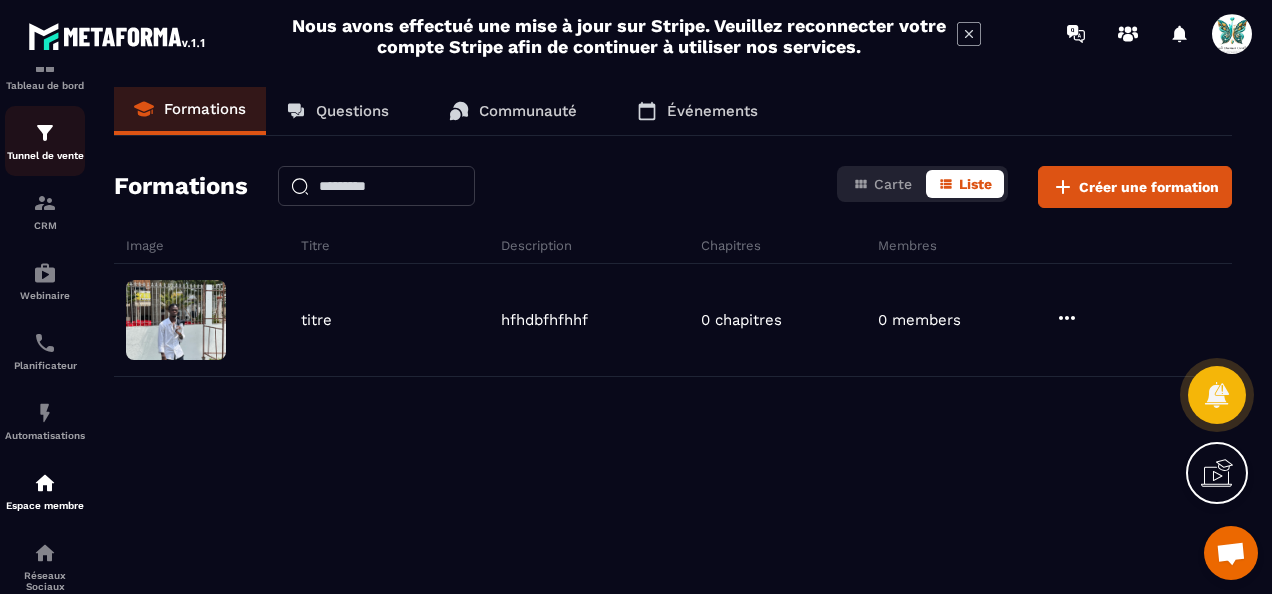 scroll, scrollTop: 14, scrollLeft: 0, axis: vertical 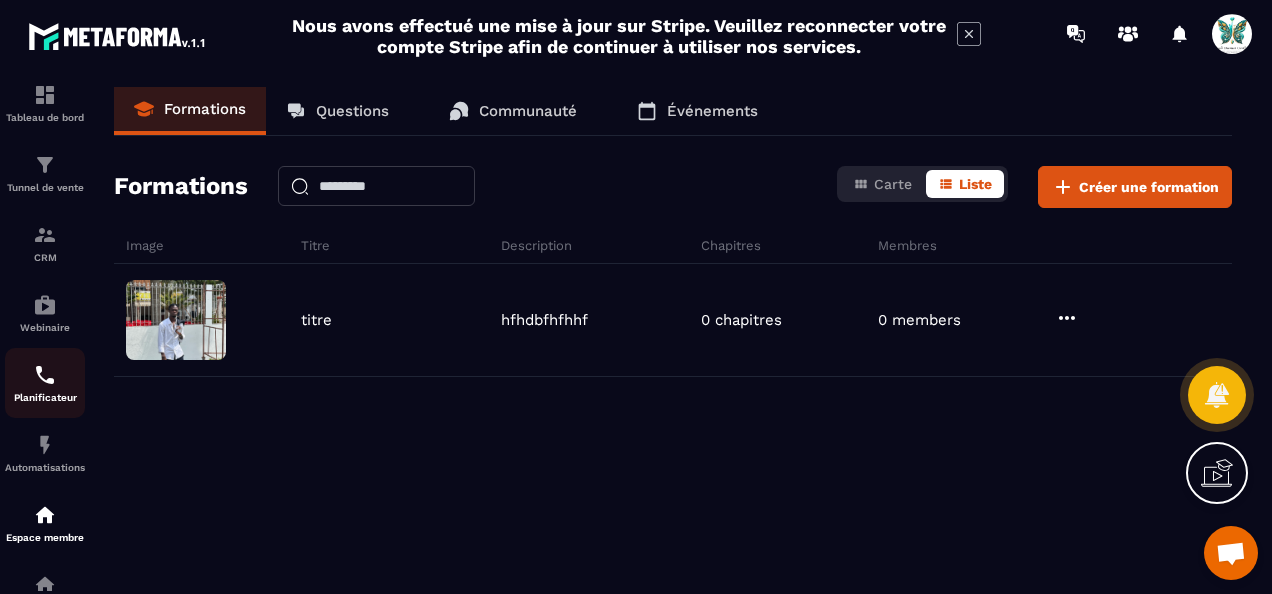 click on "Planificateur" at bounding box center [45, 383] 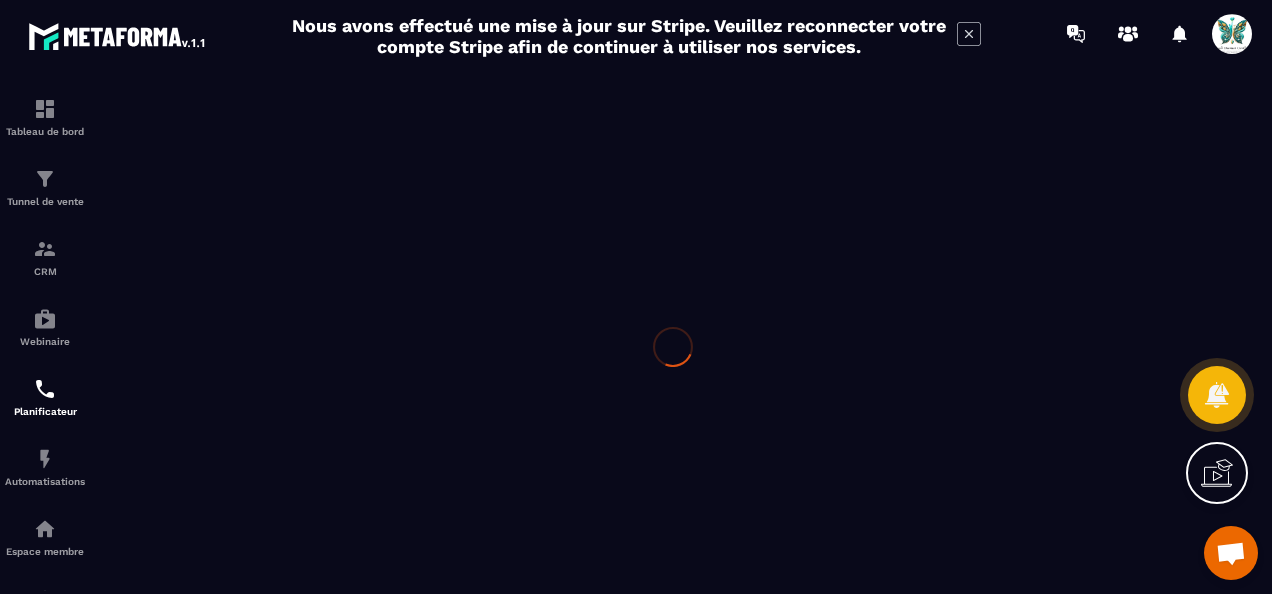 scroll, scrollTop: 0, scrollLeft: 0, axis: both 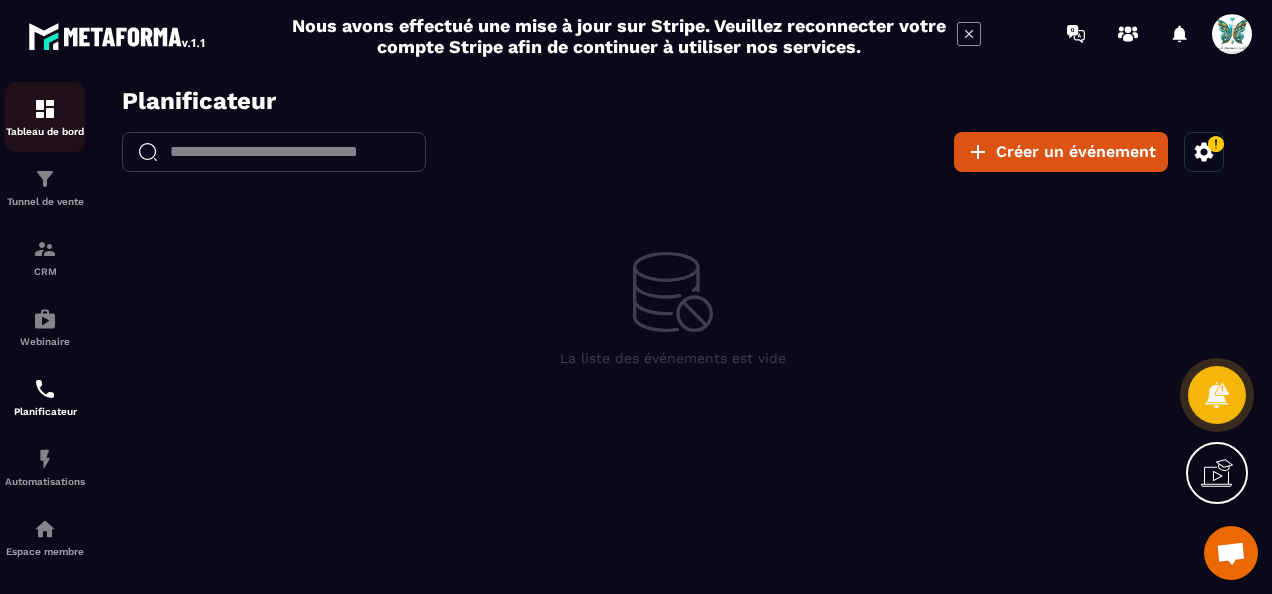 click at bounding box center [45, 109] 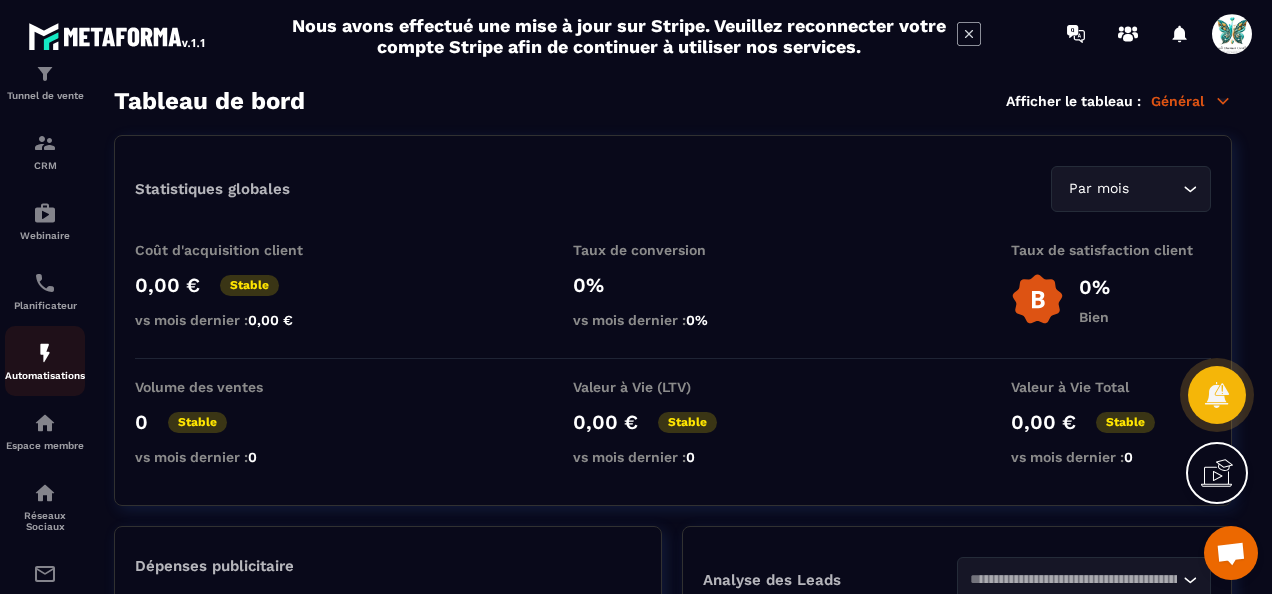 scroll, scrollTop: 200, scrollLeft: 0, axis: vertical 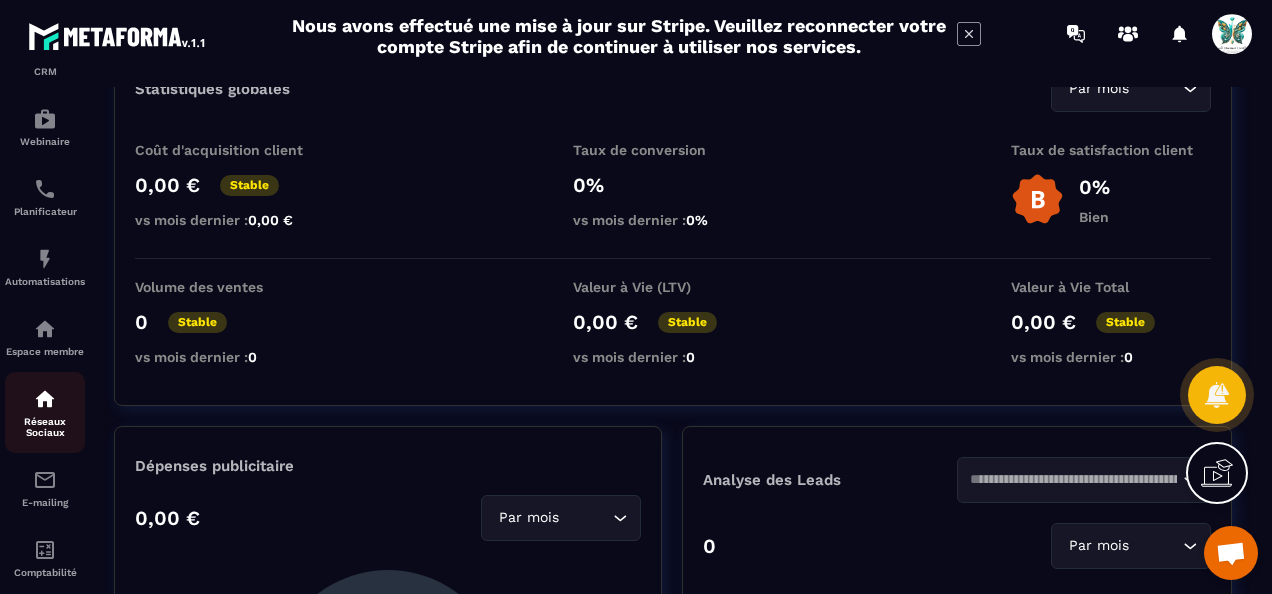 click on "Réseaux Sociaux" at bounding box center (45, 427) 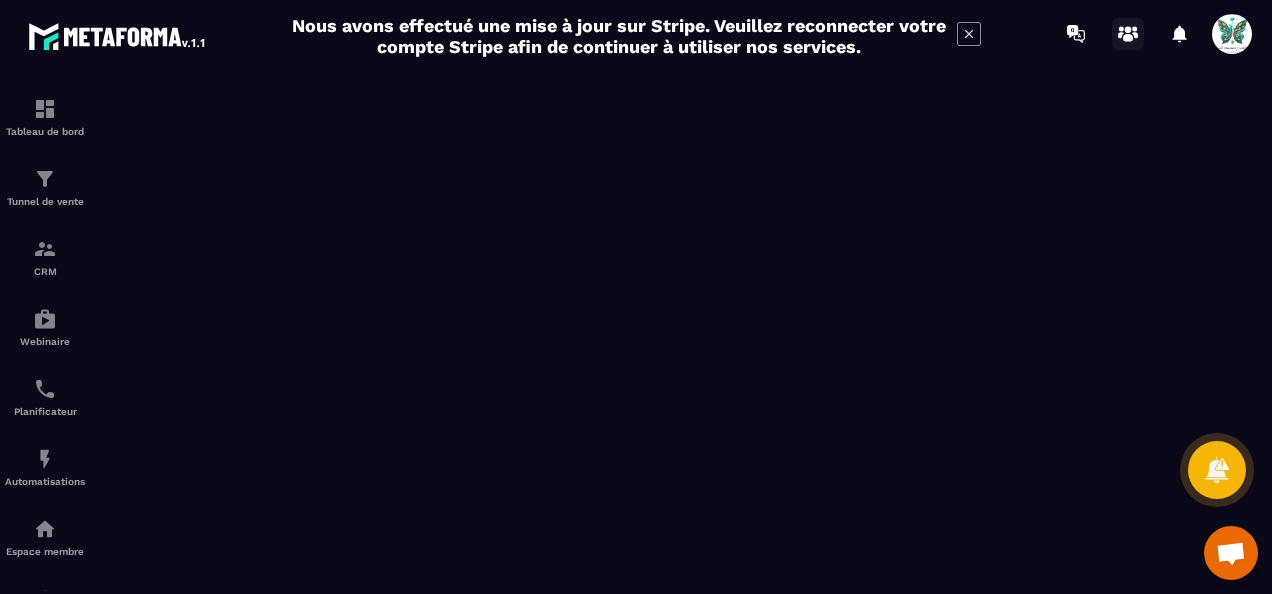 click 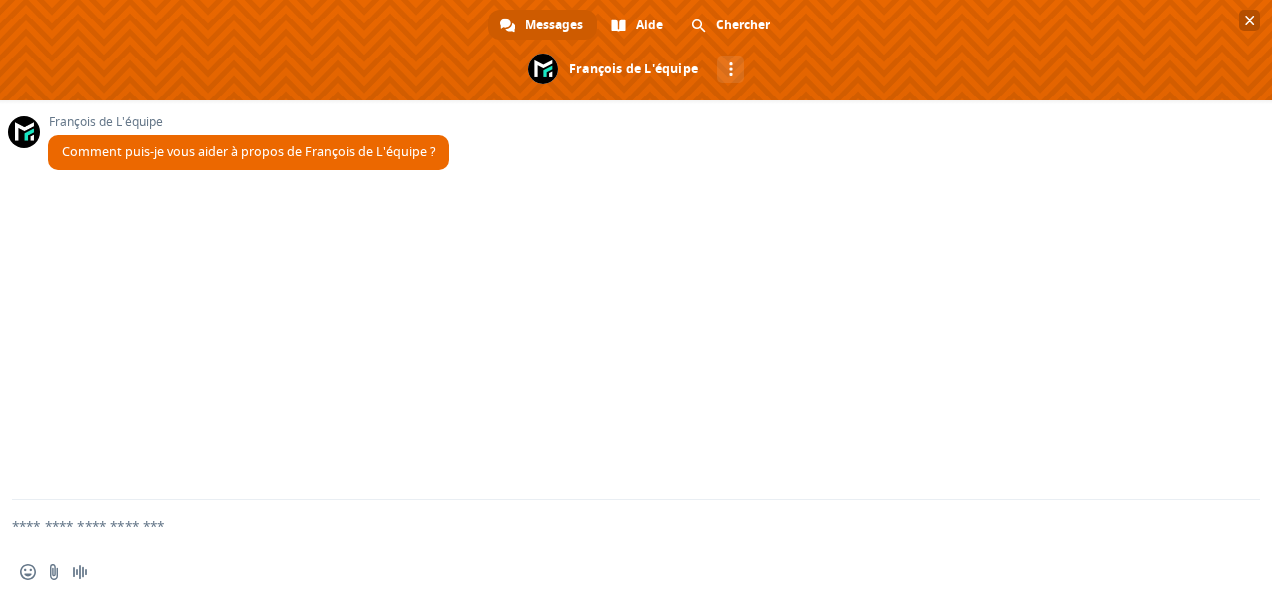 click at bounding box center (1250, 20) 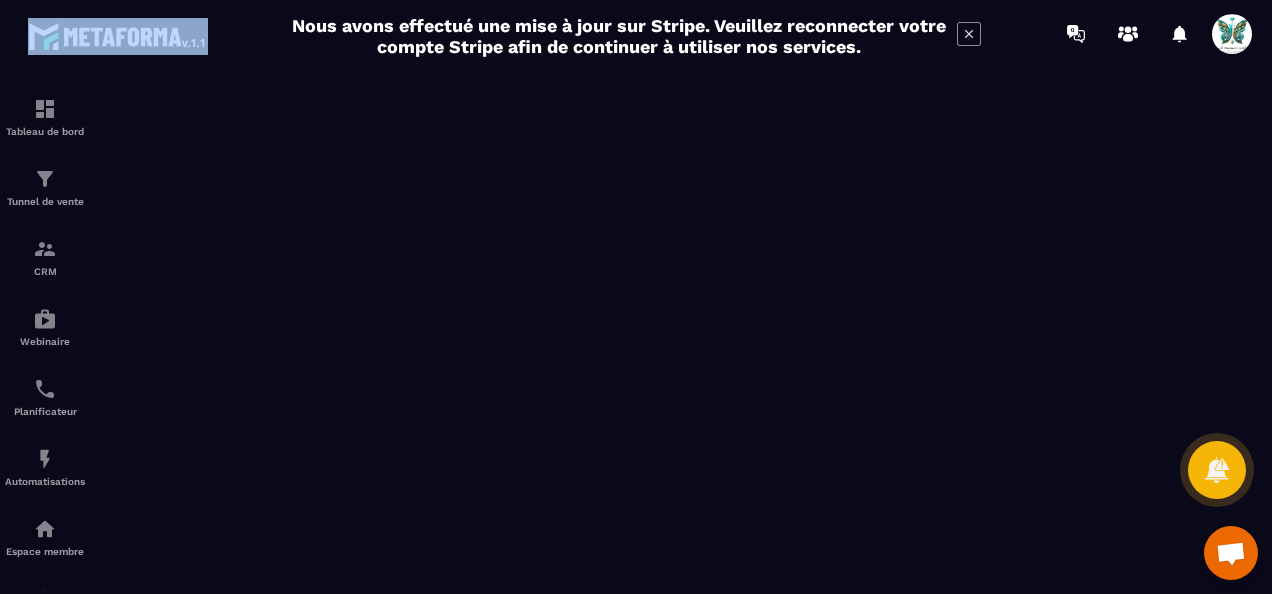 drag, startPoint x: 888, startPoint y: 46, endPoint x: 299, endPoint y: 4, distance: 590.49554 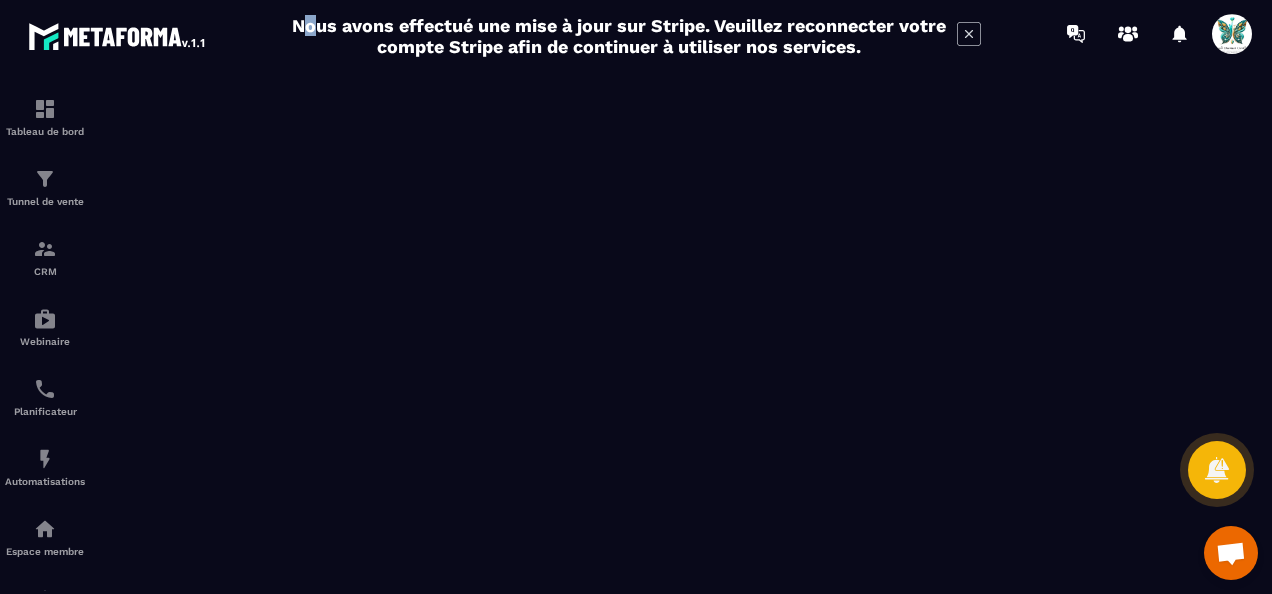 click on "Nous avons effectué une mise à jour sur Stripe. Veuillez reconnecter votre compte Stripe afin de continuer à utiliser nos services." at bounding box center (619, 36) 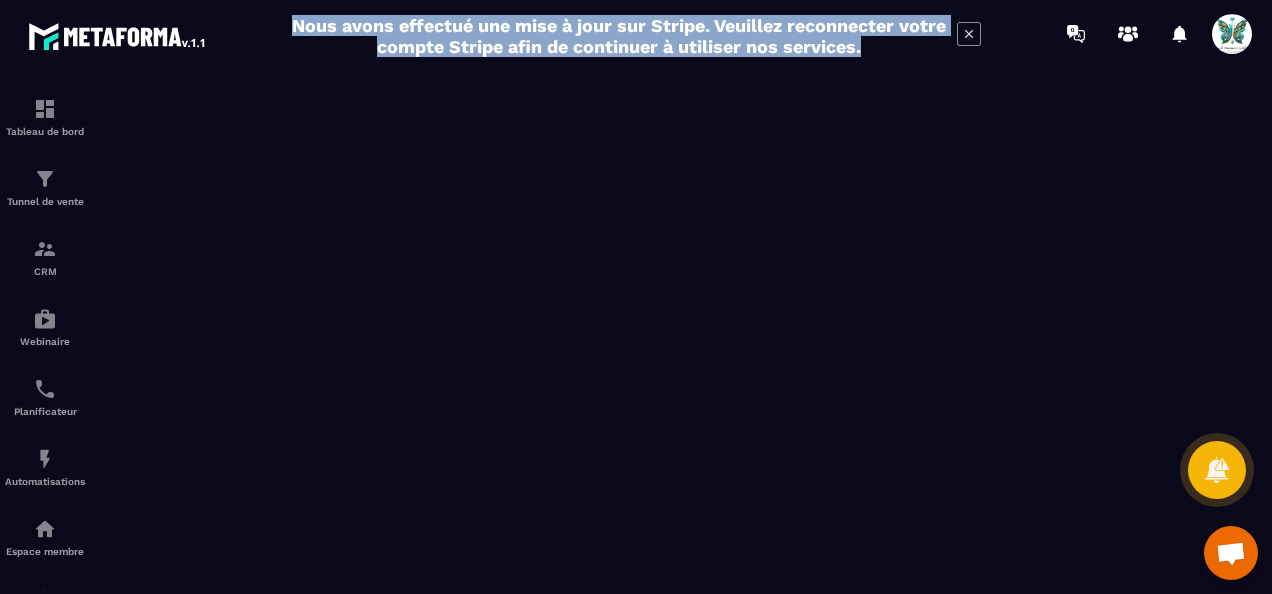 drag, startPoint x: 313, startPoint y: 18, endPoint x: 890, endPoint y: 44, distance: 577.5855 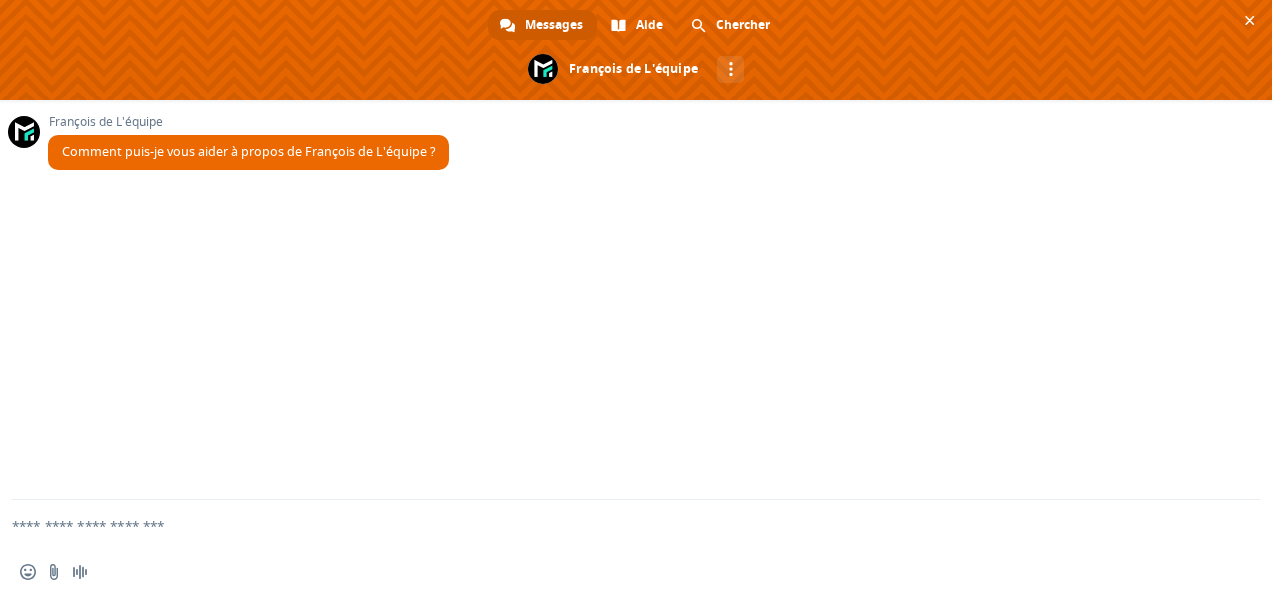 click at bounding box center [612, 525] 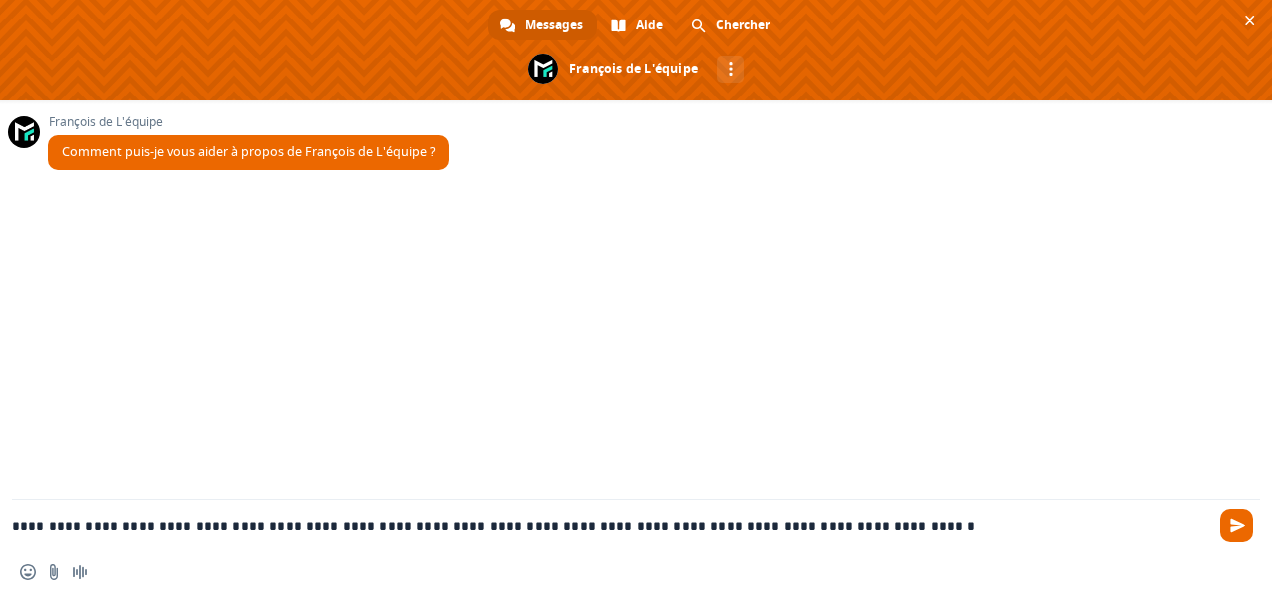 click on "**********" at bounding box center (612, 525) 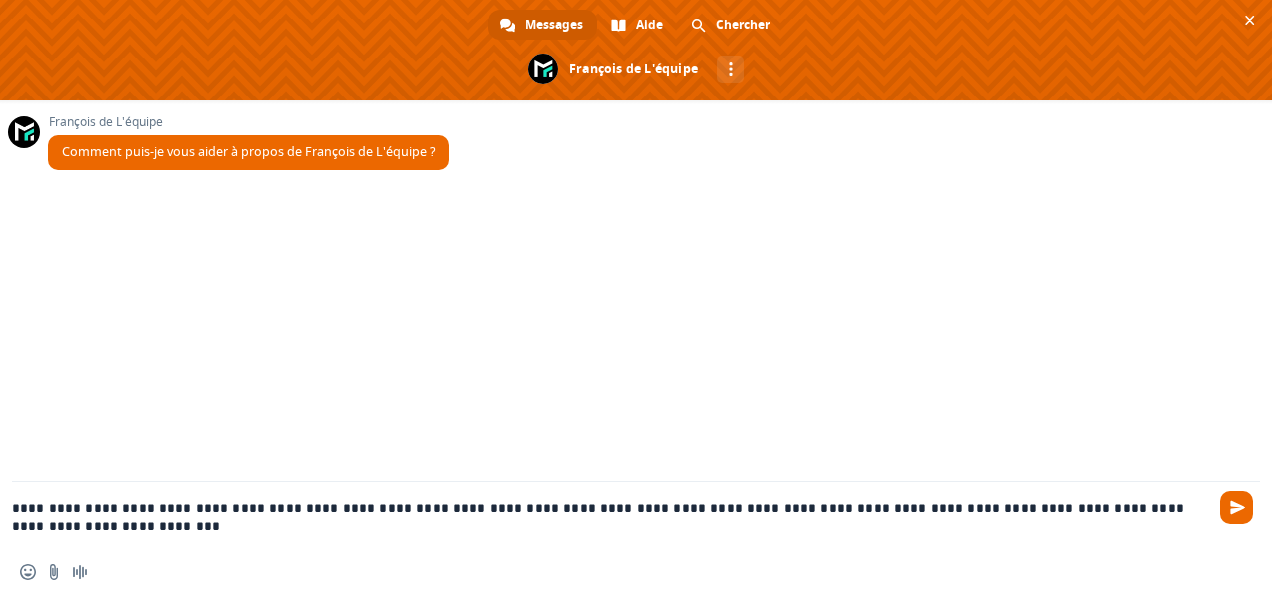 type on "**********" 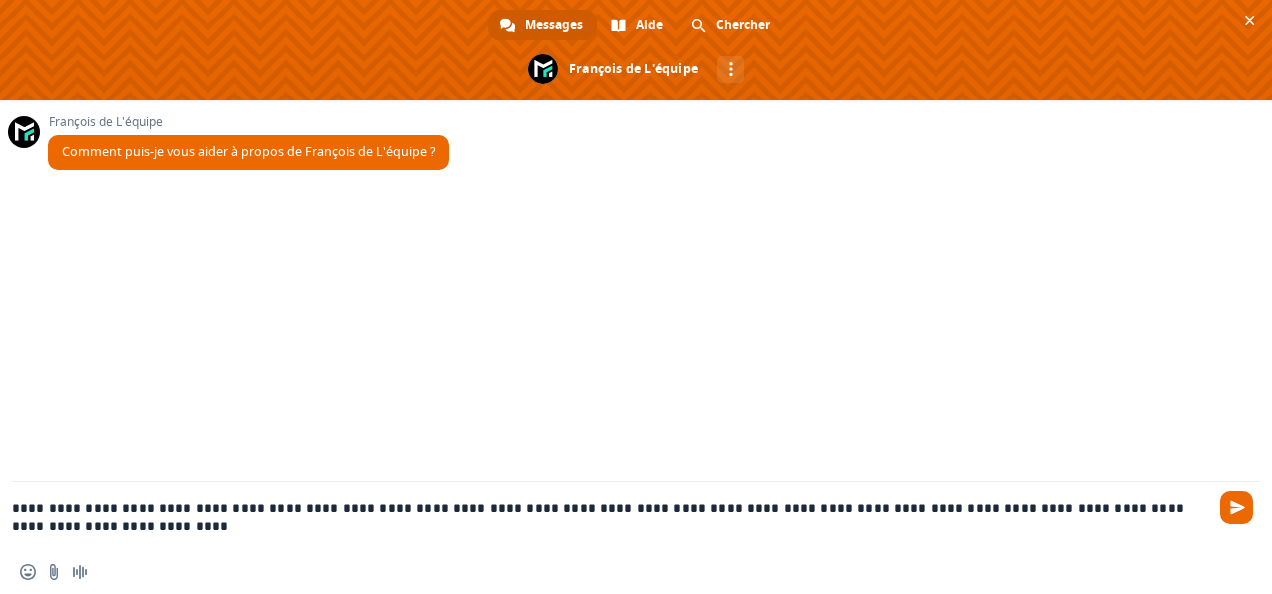 type 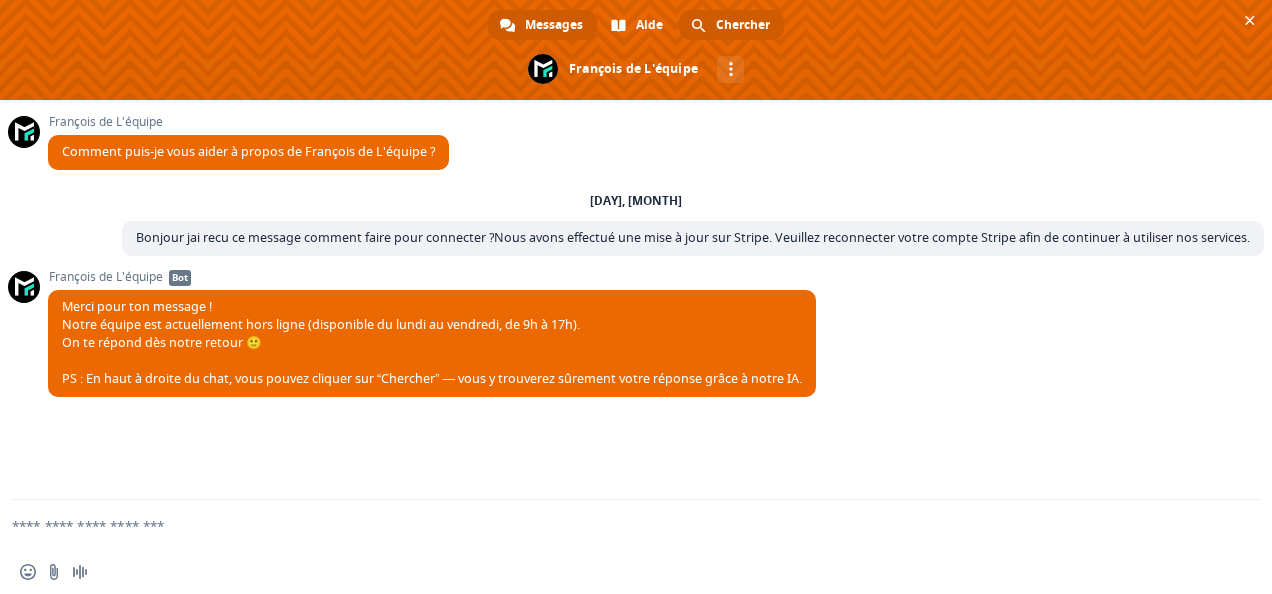 click on "Chercher" at bounding box center (743, 25) 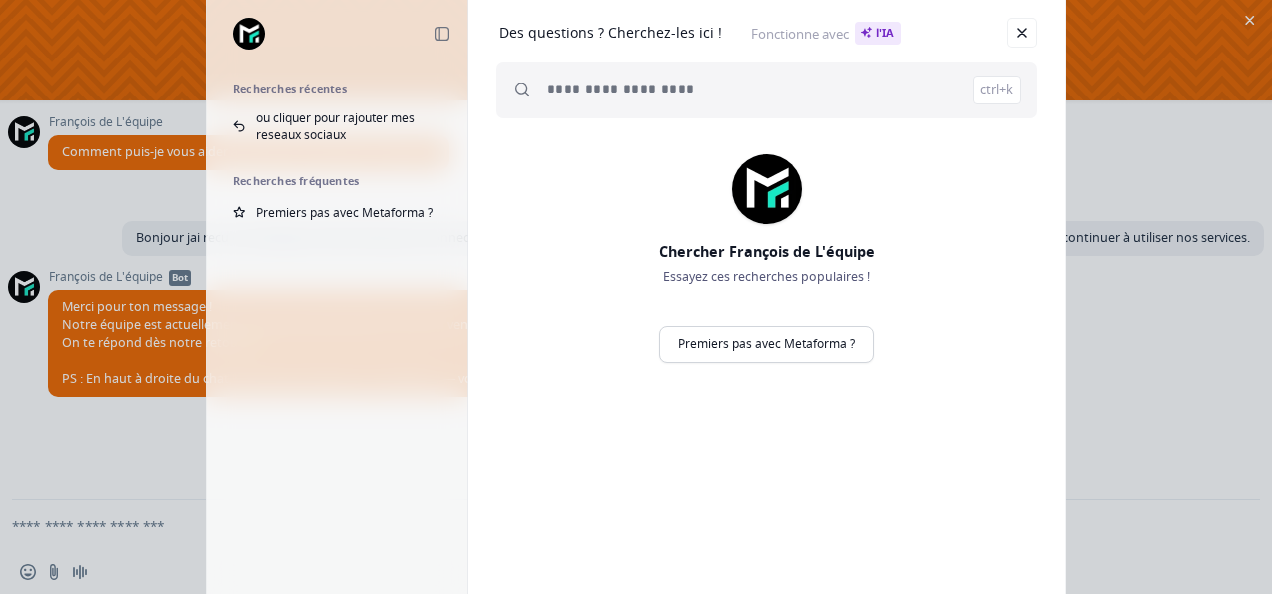 click at bounding box center [784, 90] 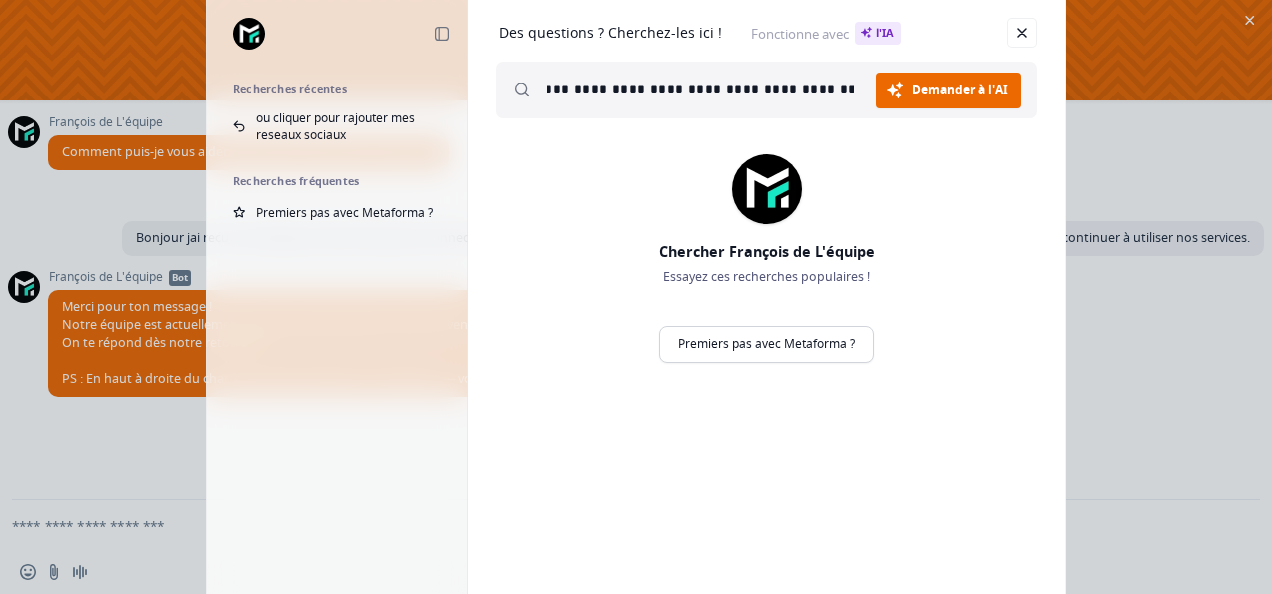 scroll, scrollTop: 0, scrollLeft: 701, axis: horizontal 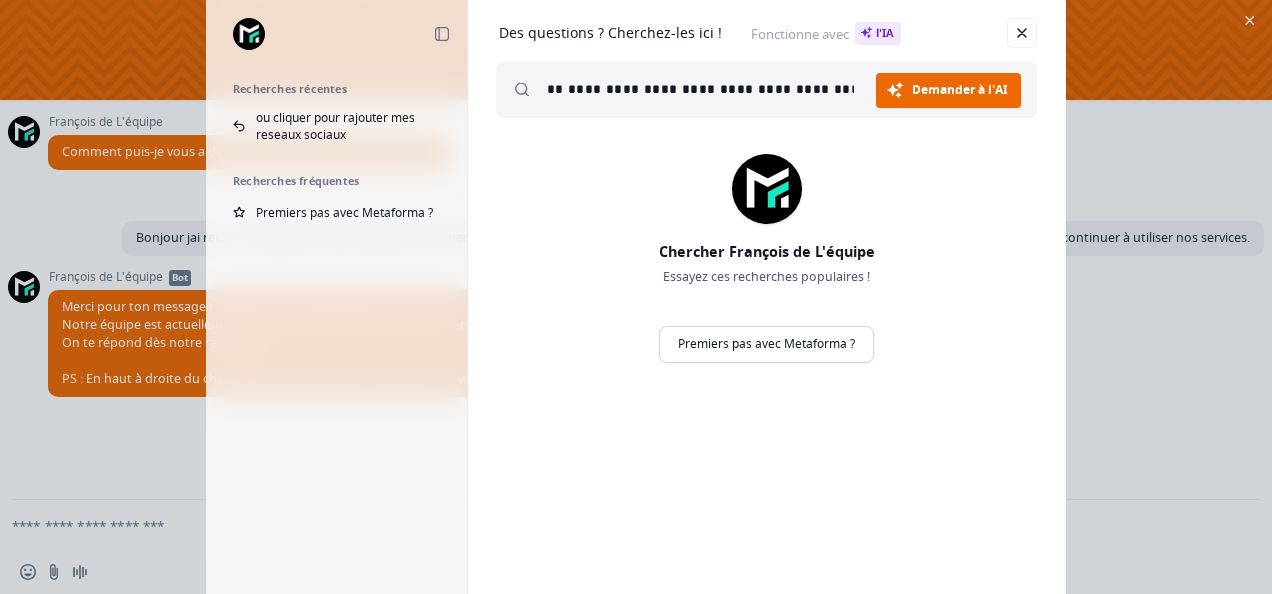 type on "**********" 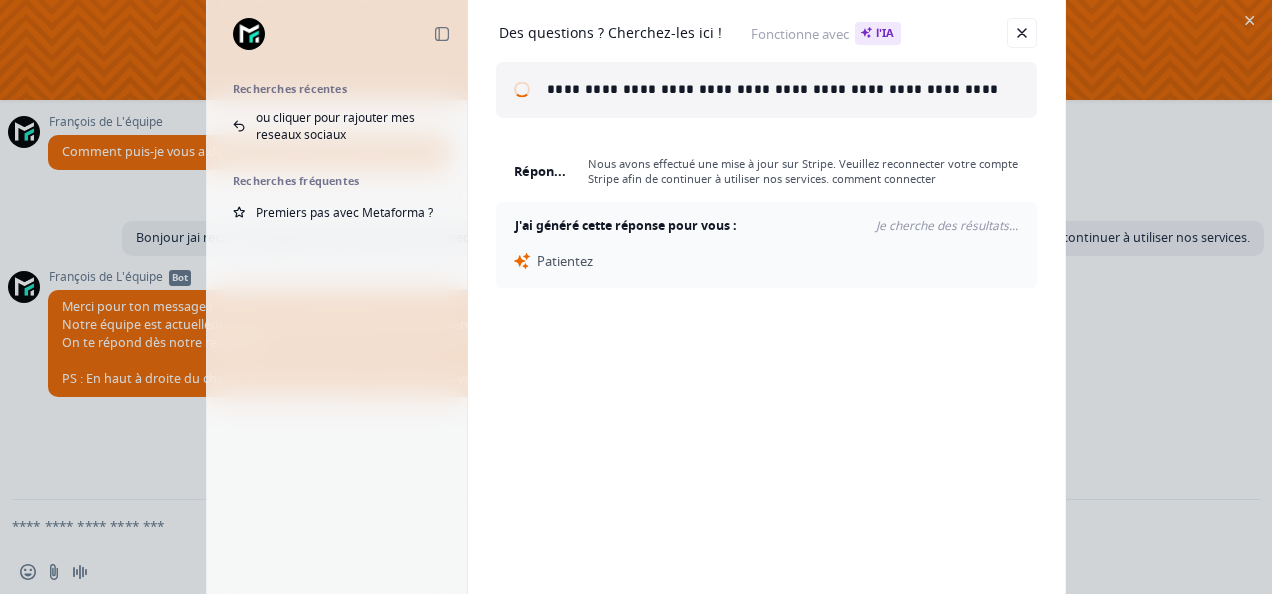 scroll, scrollTop: 0, scrollLeft: 0, axis: both 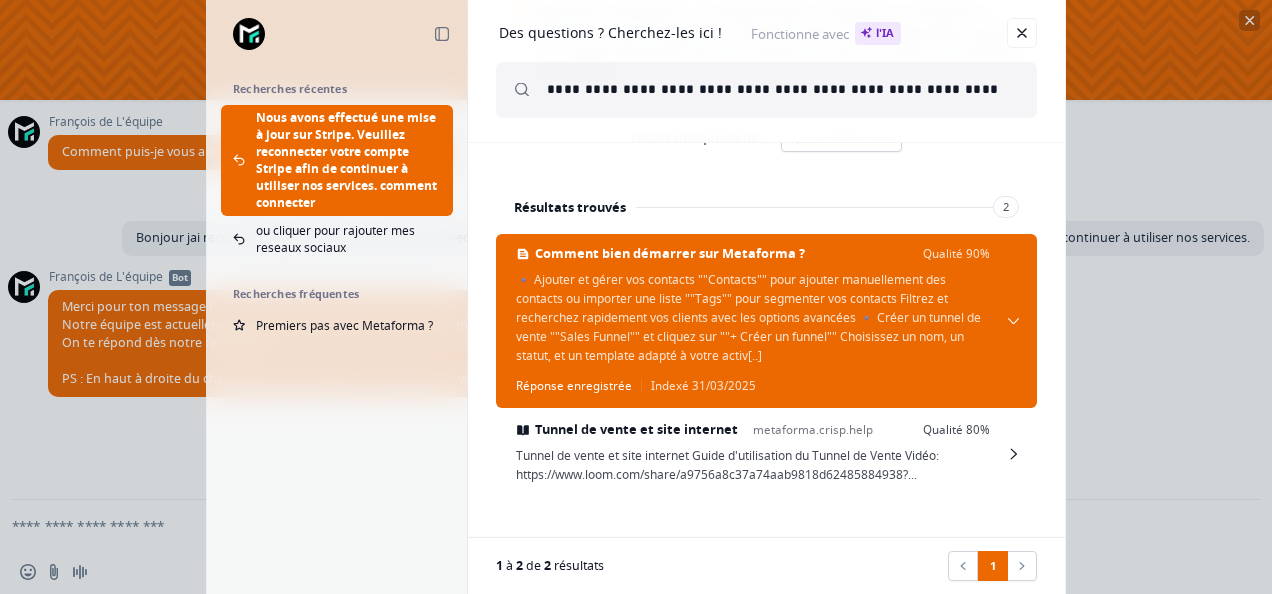 click at bounding box center [1022, 33] 